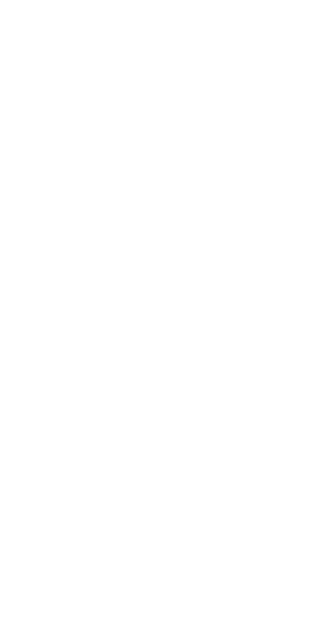 scroll, scrollTop: 0, scrollLeft: 0, axis: both 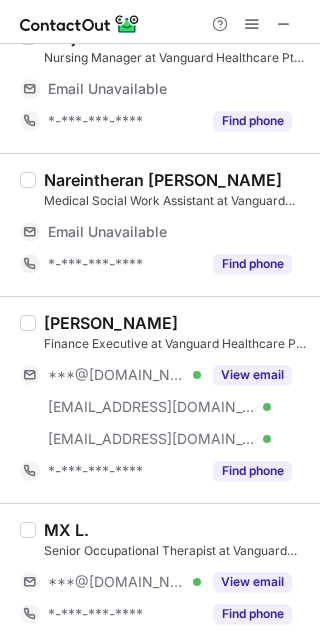 click on "View email" at bounding box center [252, 375] 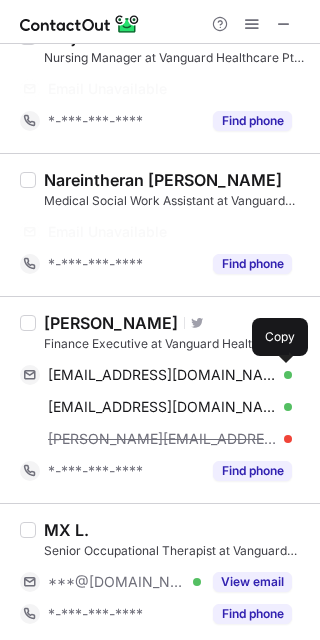 click at bounding box center (282, 375) 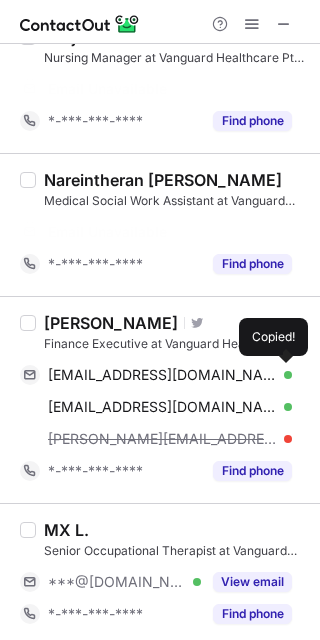 scroll, scrollTop: 1102, scrollLeft: 0, axis: vertical 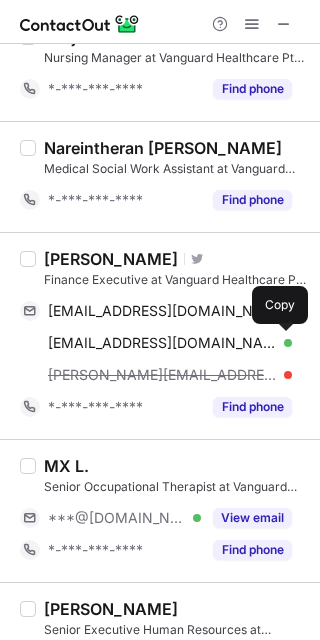 click at bounding box center (282, 343) 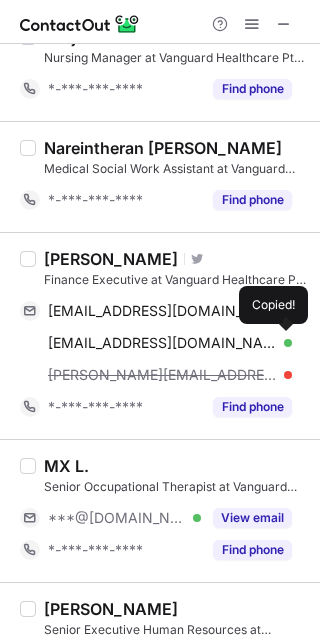 type 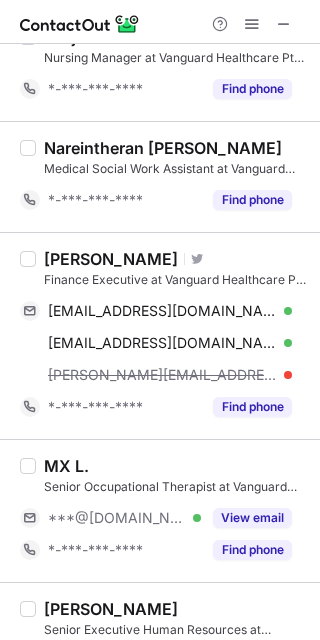 click on "angelina@carehome.com.sg" at bounding box center [162, 375] 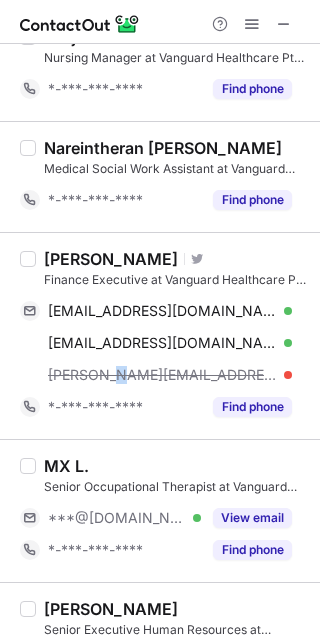 click on "angelina@carehome.com.sg" at bounding box center [162, 375] 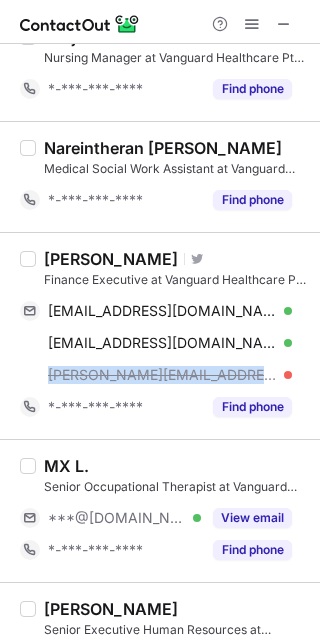 click on "angelina@carehome.com.sg" at bounding box center [162, 375] 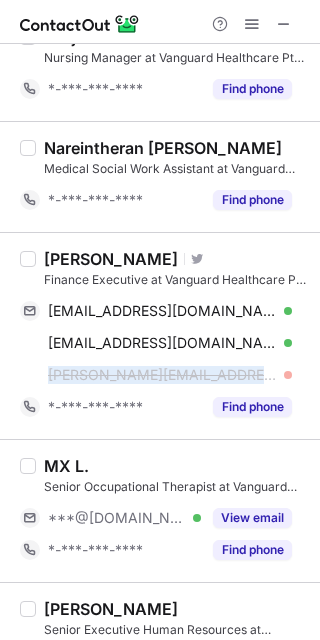 copy on "angelina@carehome.com.sg" 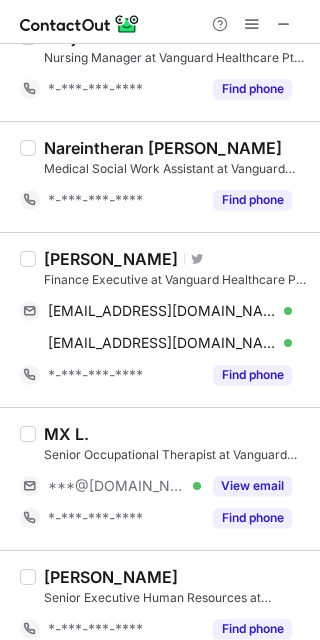 click on "Angelina Han" at bounding box center (111, 259) 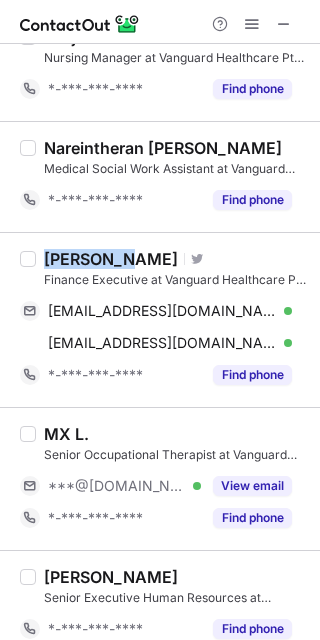 click on "Angelina Han" at bounding box center (111, 259) 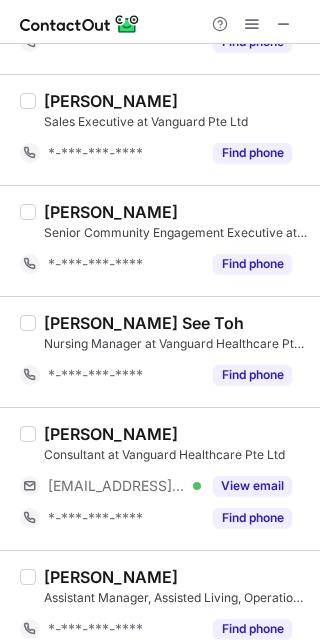 scroll, scrollTop: 2656, scrollLeft: 0, axis: vertical 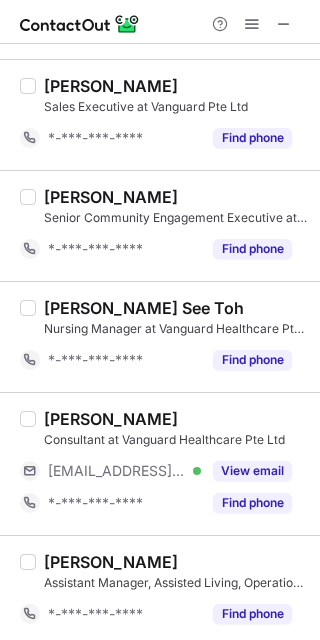 click on "View email" at bounding box center [252, 471] 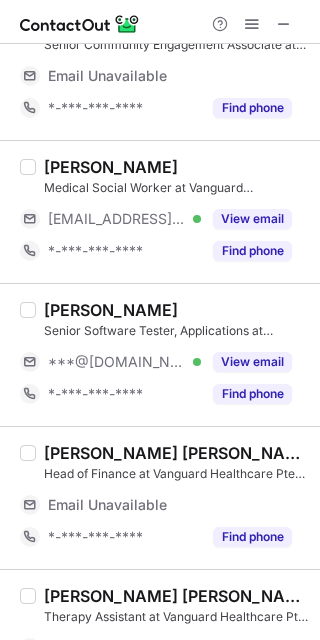 scroll, scrollTop: 429, scrollLeft: 0, axis: vertical 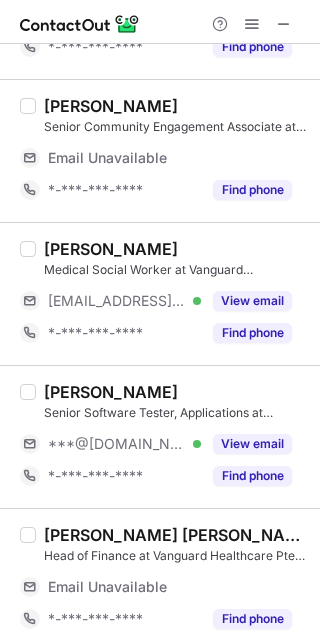 click on "View email" at bounding box center [252, 301] 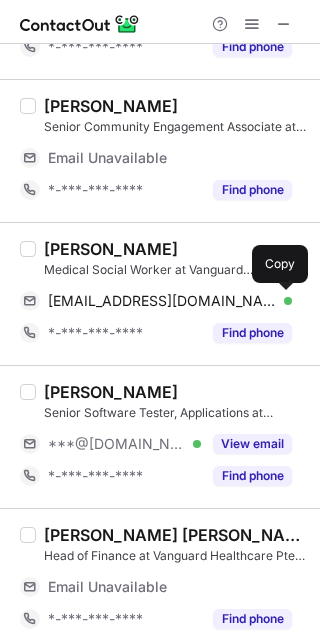 click at bounding box center [282, 301] 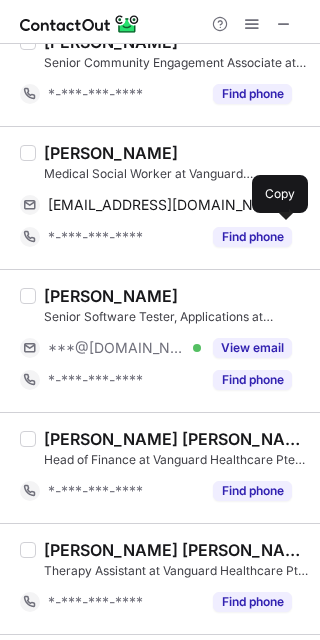 scroll, scrollTop: 397, scrollLeft: 0, axis: vertical 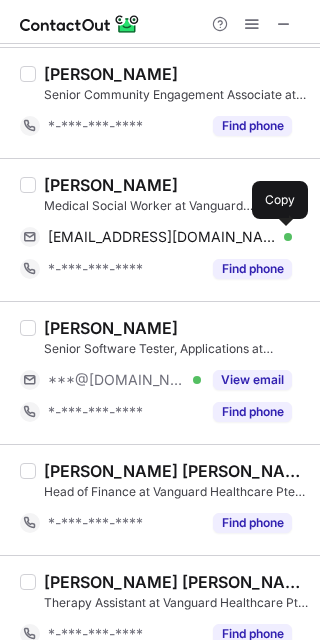 click on "Asy'ari Asni Medical Social Worker at Vanguard Healthcare Pte Ltd asyari.asni@montfortcare.org.sg Verified Send email Copy *-***-***-**** Find phone" at bounding box center [160, 229] 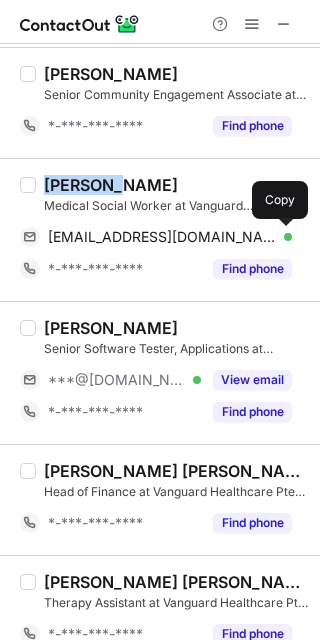 click on "Asy'ari Asni Medical Social Worker at Vanguard Healthcare Pte Ltd asyari.asni@montfortcare.org.sg Verified Send email Copy *-***-***-**** Find phone" at bounding box center (160, 229) 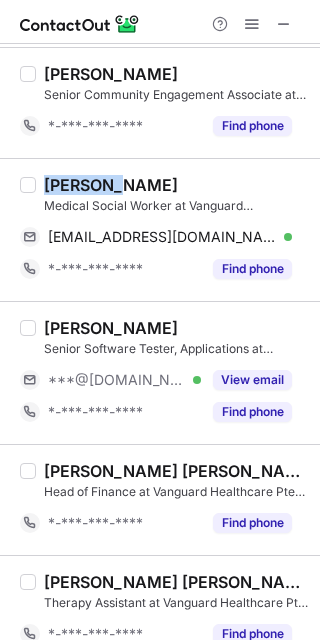 copy on "Asy'ari" 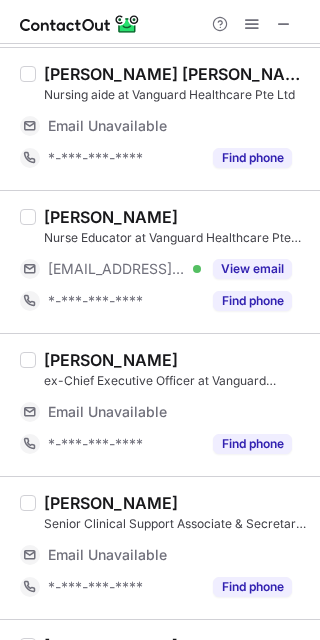 scroll, scrollTop: 170, scrollLeft: 0, axis: vertical 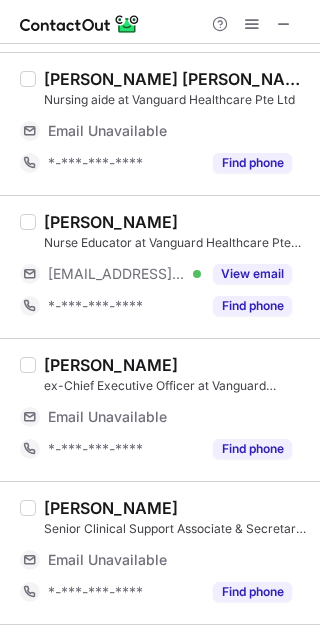 click on "View email" at bounding box center (252, 274) 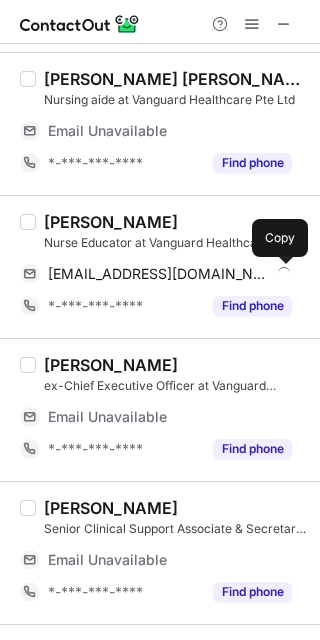 click at bounding box center (282, 274) 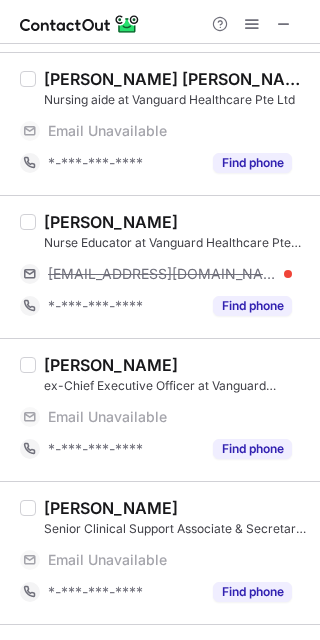 click on "Zarina Begum" at bounding box center [111, 222] 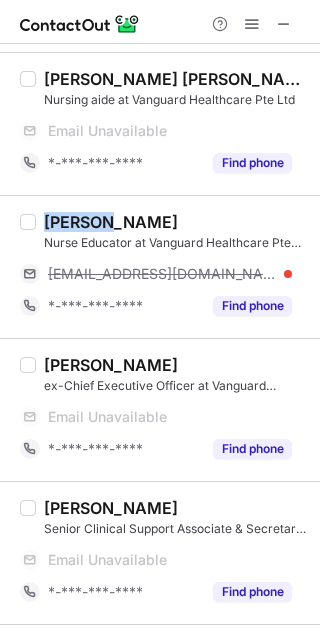 click on "Zarina Begum" at bounding box center (111, 222) 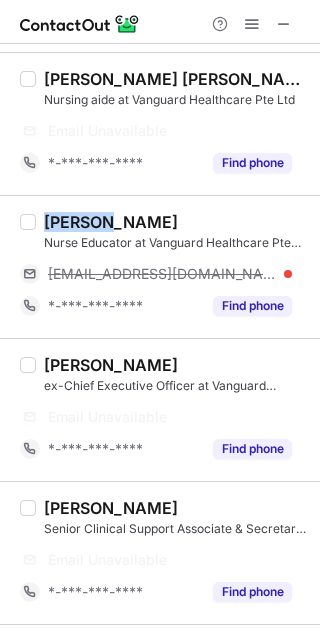 copy on "Zarina" 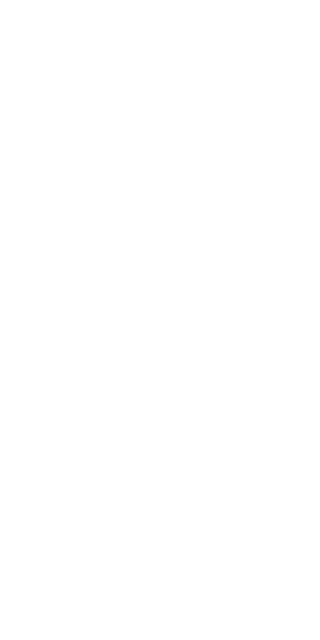 scroll, scrollTop: 0, scrollLeft: 0, axis: both 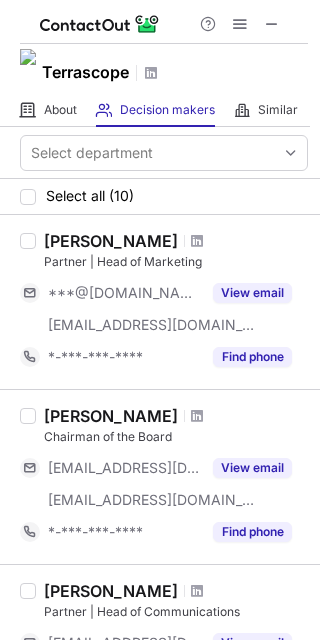click at bounding box center [272, 24] 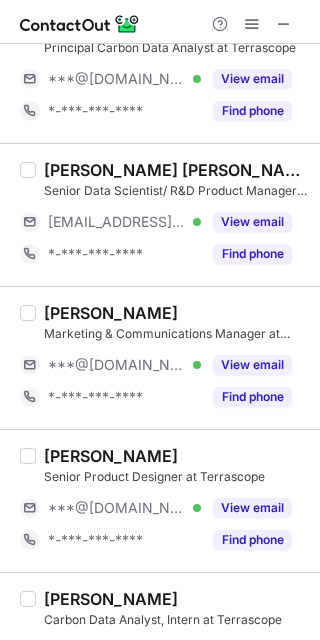scroll, scrollTop: 978, scrollLeft: 0, axis: vertical 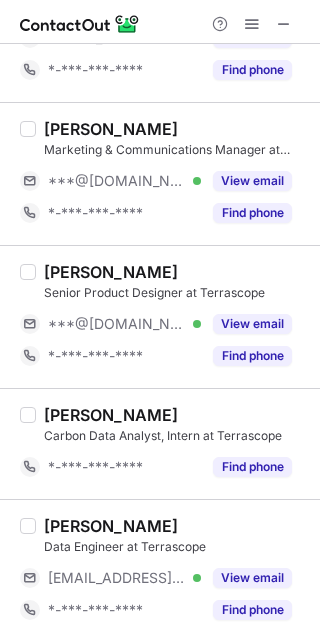 click on "View email" at bounding box center (252, 324) 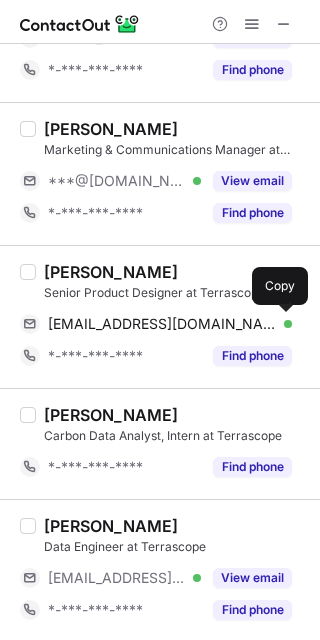 click at bounding box center [282, 324] 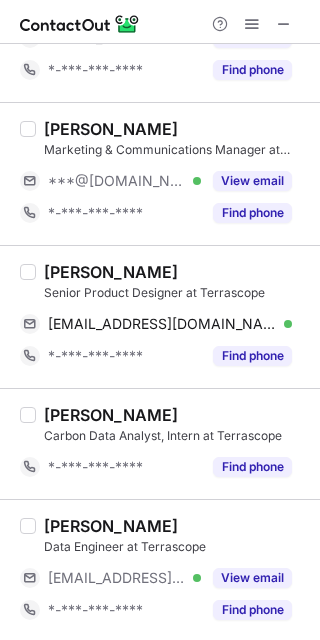 click on "Rachel Poonsiriwong" at bounding box center [111, 272] 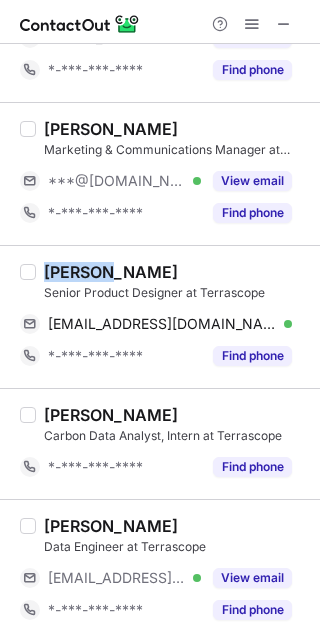 click on "Rachel Poonsiriwong" at bounding box center [111, 272] 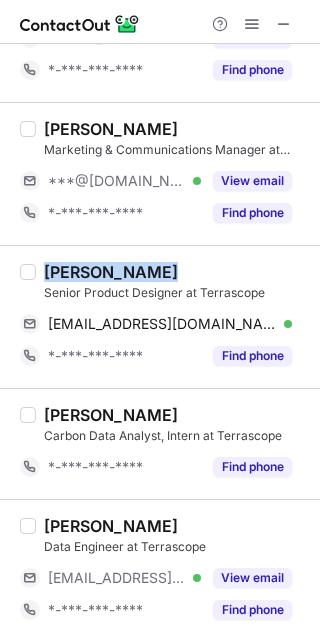 click on "Rachel Poonsiriwong" at bounding box center [111, 272] 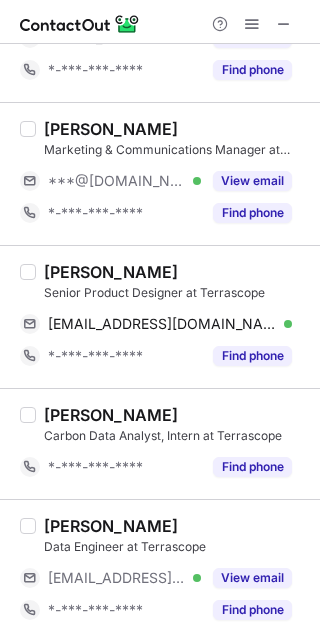 click on "Rachel Poonsiriwong" at bounding box center [111, 272] 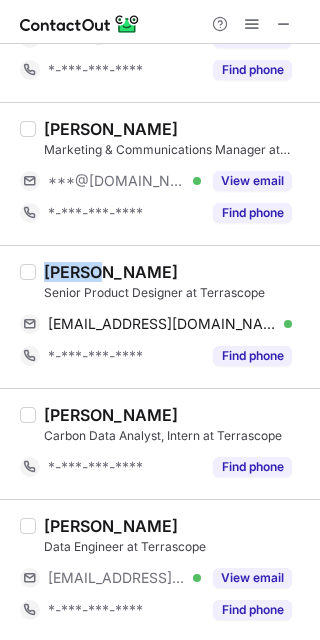 click on "Rachel Poonsiriwong" at bounding box center [111, 272] 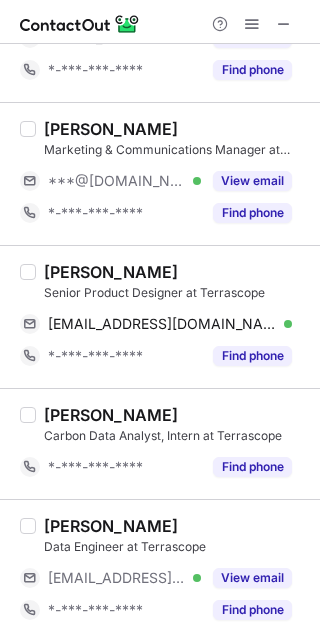 click on "Rachel Poonsiriwong" at bounding box center [111, 272] 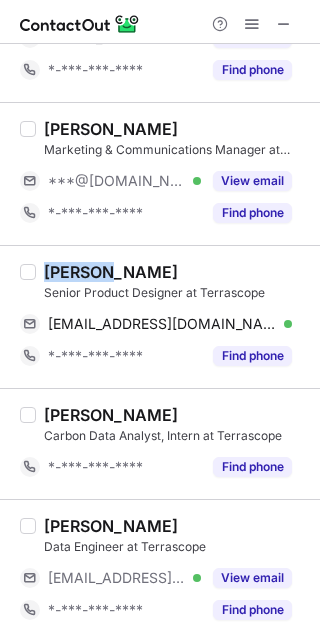 click on "Rachel Poonsiriwong" at bounding box center [111, 272] 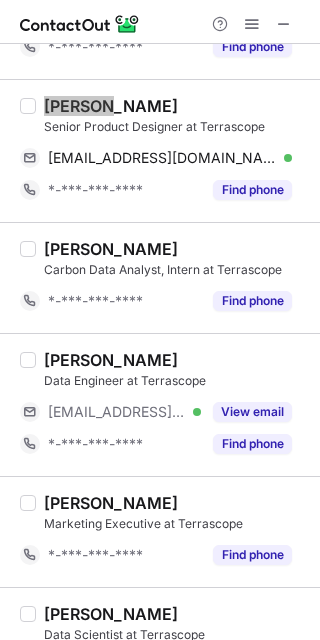 scroll, scrollTop: 1145, scrollLeft: 0, axis: vertical 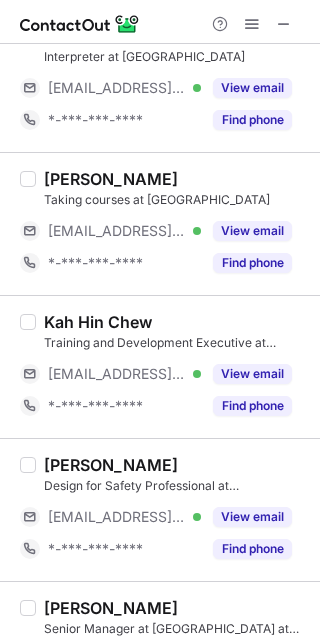 click on "View email" at bounding box center [252, 374] 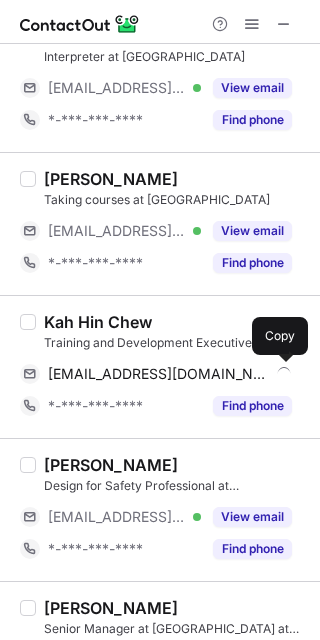 click at bounding box center [282, 374] 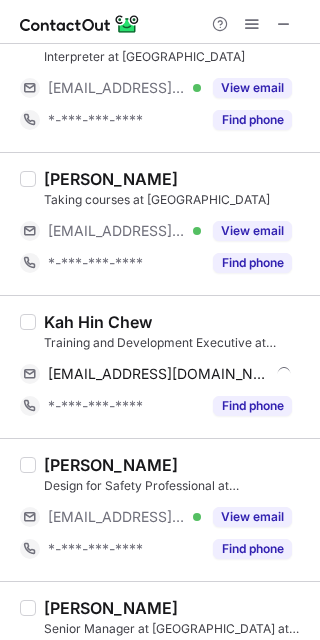 click on "Kah Hin Chew" at bounding box center [98, 322] 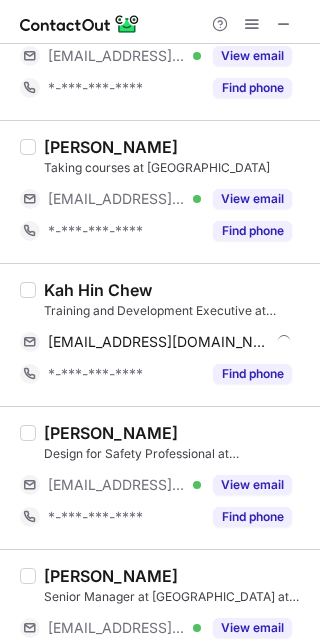 scroll, scrollTop: 468, scrollLeft: 0, axis: vertical 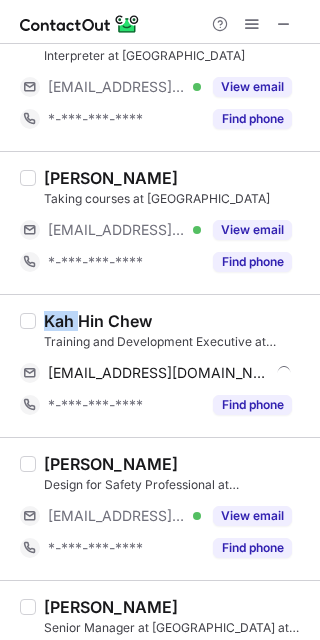 click on "Kah Hin Chew" at bounding box center [98, 321] 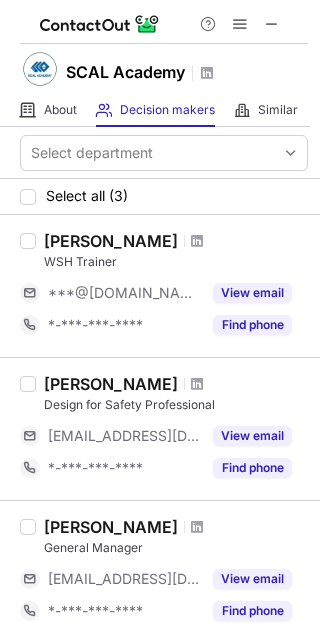 scroll, scrollTop: 0, scrollLeft: 0, axis: both 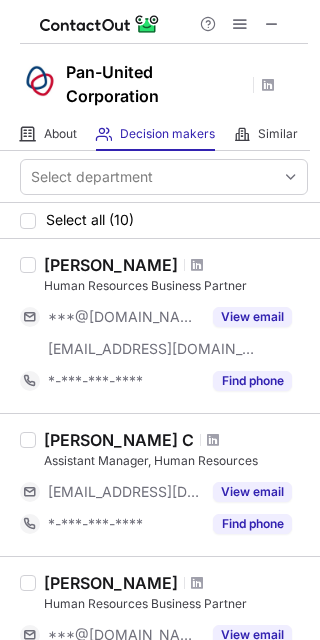 click at bounding box center [272, 24] 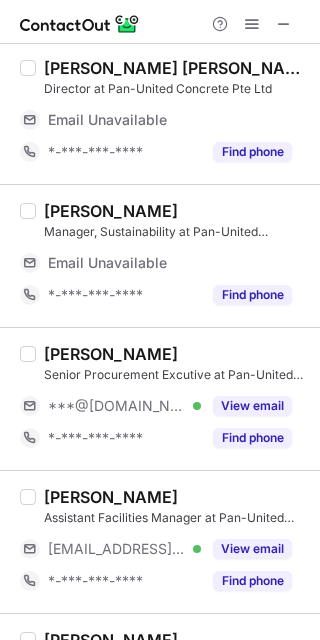 scroll, scrollTop: 666, scrollLeft: 0, axis: vertical 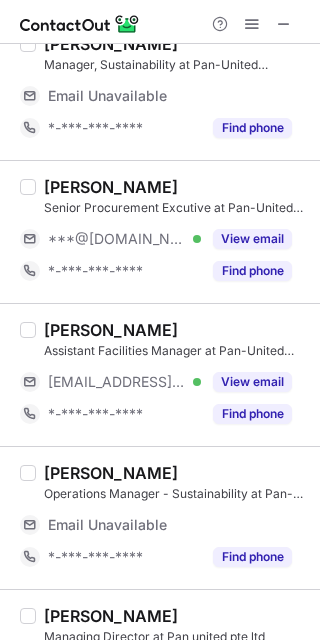 click on "View email" at bounding box center [252, 382] 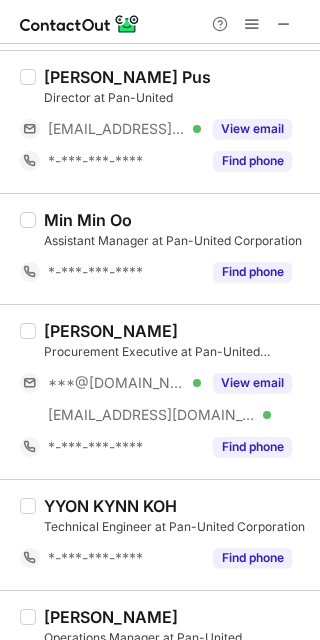 scroll, scrollTop: 1769, scrollLeft: 0, axis: vertical 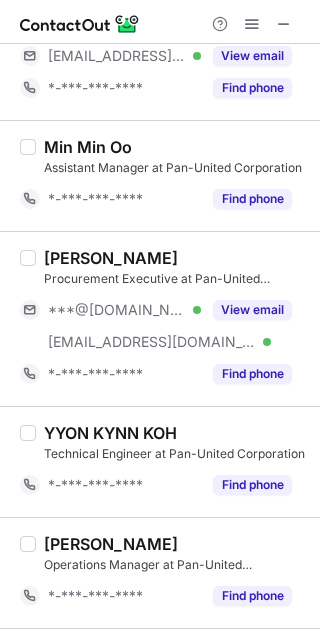 click on "View email" at bounding box center [252, 310] 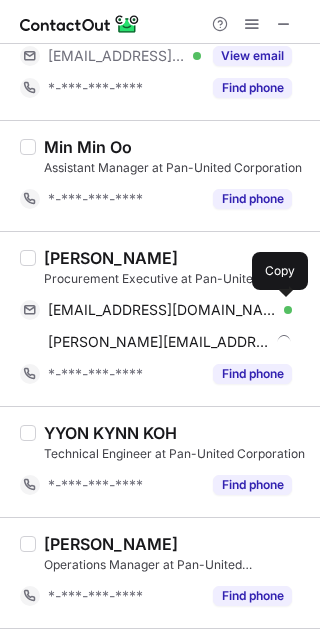 click at bounding box center (282, 310) 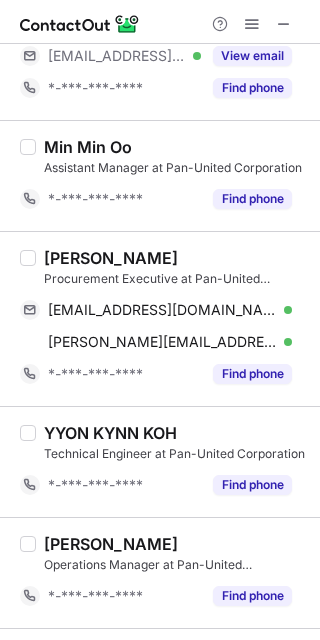 click on "[PERSON_NAME]" at bounding box center [111, 258] 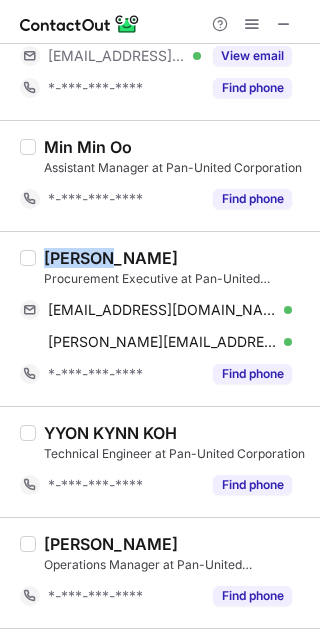 click on "Samuel Goh" at bounding box center (111, 258) 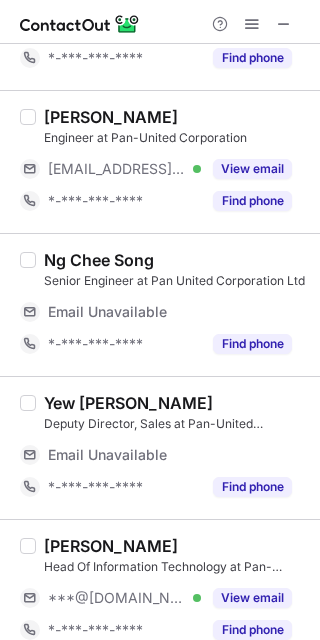 scroll, scrollTop: 1874, scrollLeft: 0, axis: vertical 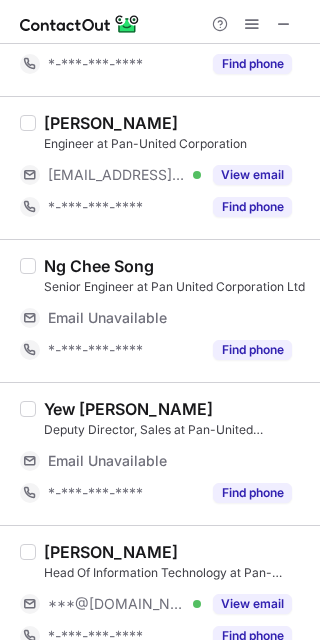click on "View email" at bounding box center (252, 175) 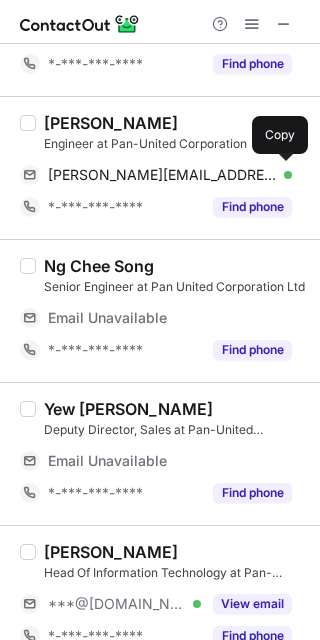 click at bounding box center (282, 175) 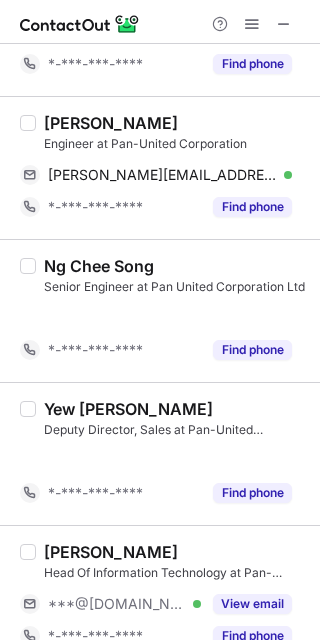 scroll, scrollTop: 1746, scrollLeft: 0, axis: vertical 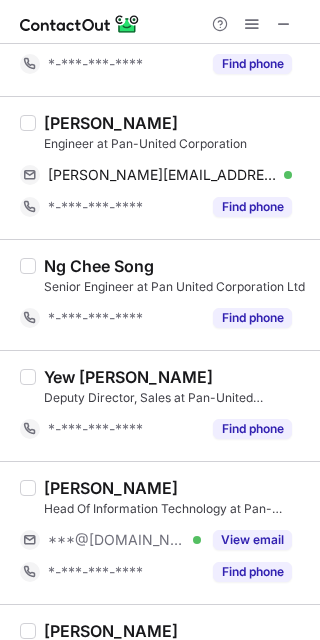click on "Timothy Mak" at bounding box center (111, 123) 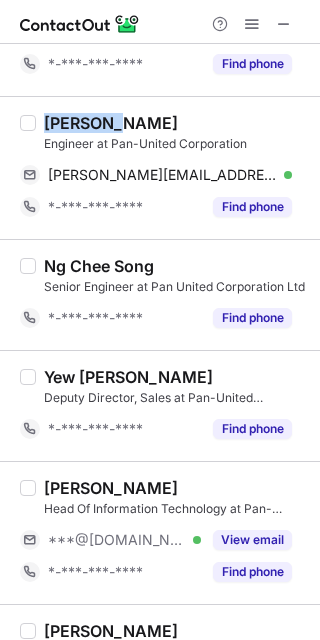 click on "Timothy Mak" at bounding box center (111, 123) 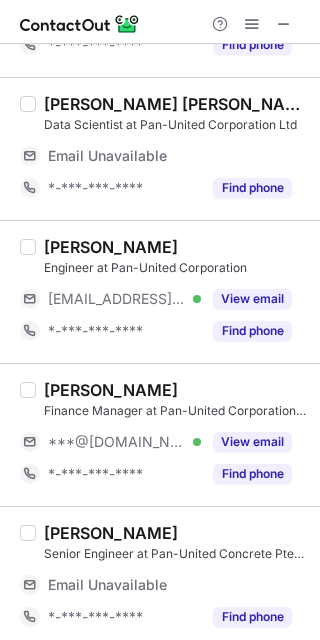 scroll, scrollTop: 3008, scrollLeft: 0, axis: vertical 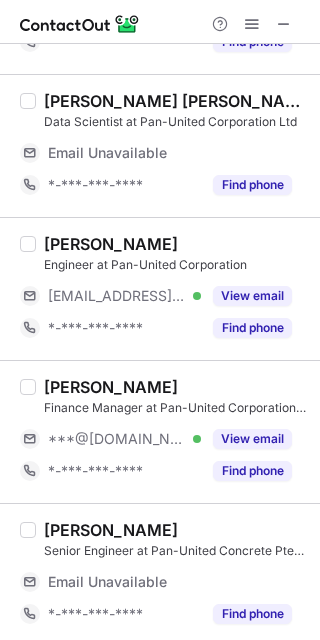 click on "View email" at bounding box center [252, 296] 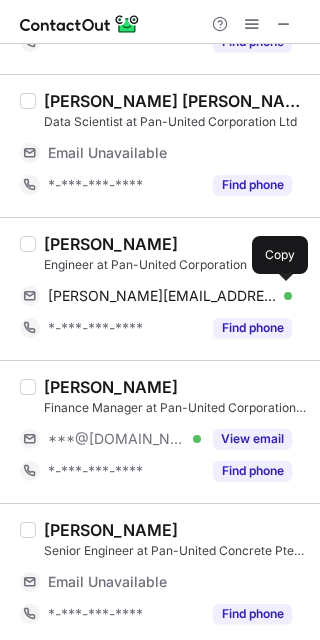 click at bounding box center (282, 296) 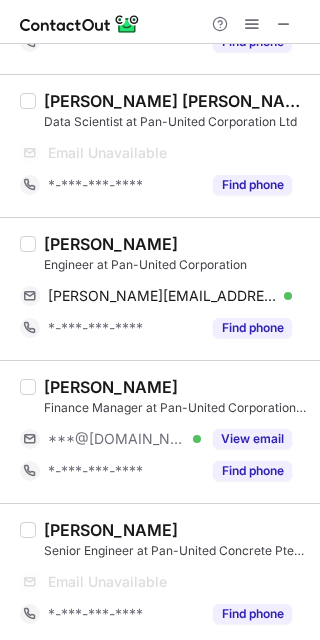 click on "Jacob Suarez" at bounding box center (111, 244) 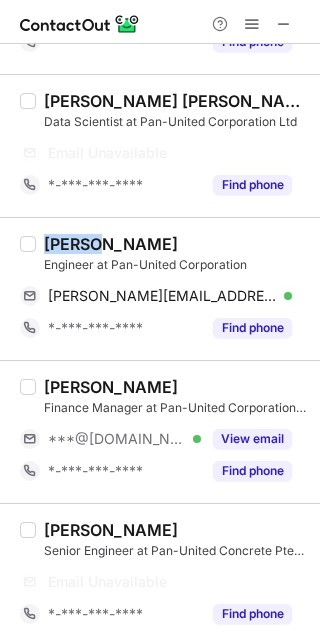 click on "Jacob Suarez" at bounding box center [111, 244] 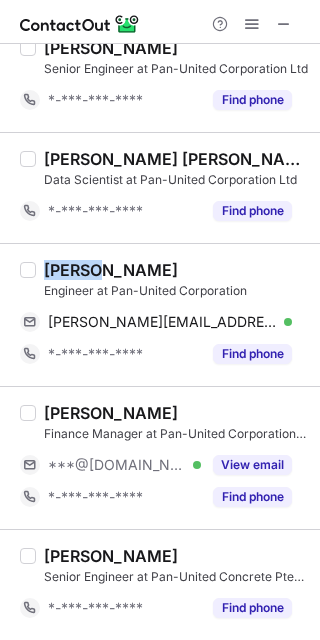 scroll, scrollTop: 2400, scrollLeft: 0, axis: vertical 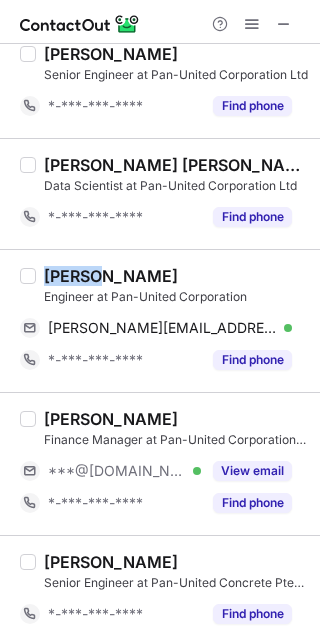 copy on "Jacob" 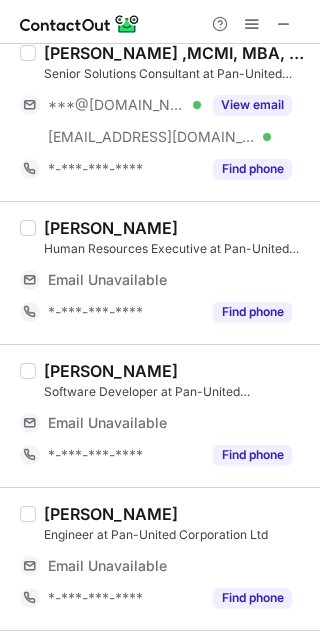 scroll, scrollTop: 1173, scrollLeft: 0, axis: vertical 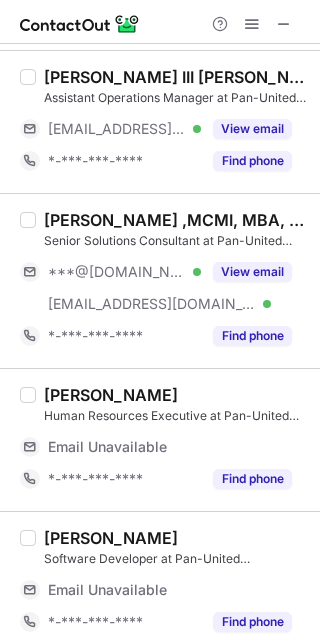 click on "View email" at bounding box center (252, 272) 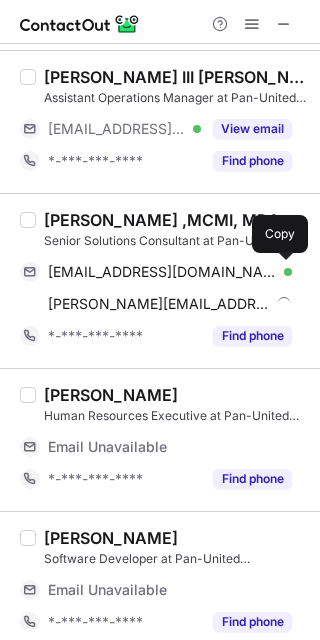 click at bounding box center [282, 272] 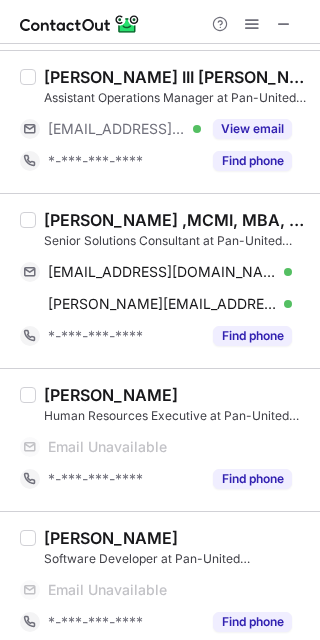 click on "Patrick Loh ,MCMI, MBA, MDS" at bounding box center (176, 220) 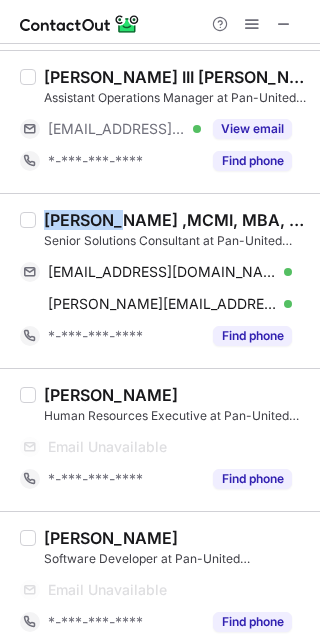 click on "Patrick Loh ,MCMI, MBA, MDS" at bounding box center (176, 220) 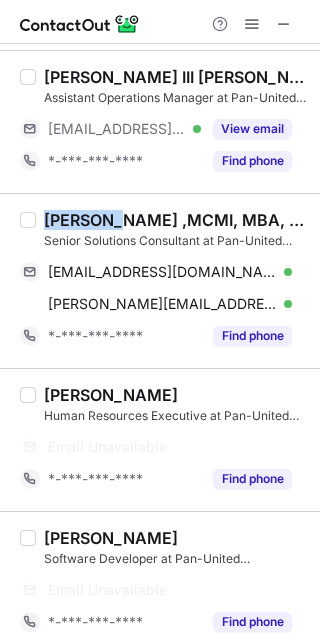 copy on "Patrick" 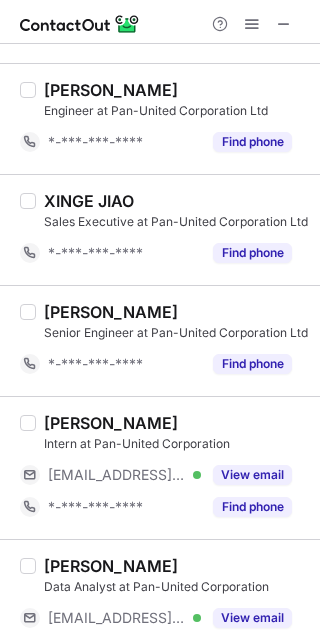 scroll, scrollTop: 1450, scrollLeft: 0, axis: vertical 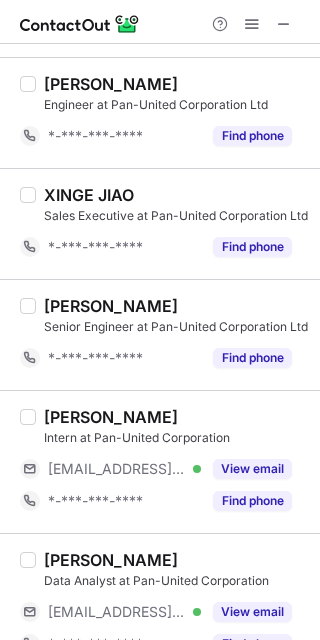 click on "View email" at bounding box center [252, 469] 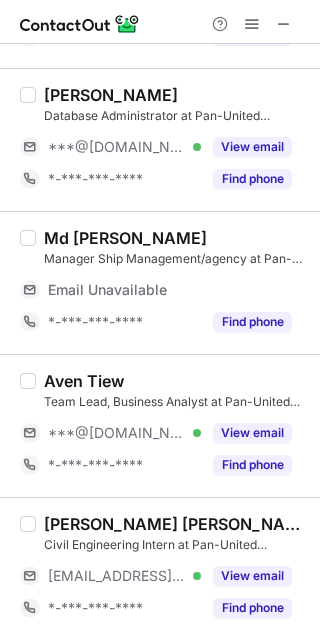 scroll, scrollTop: 3008, scrollLeft: 0, axis: vertical 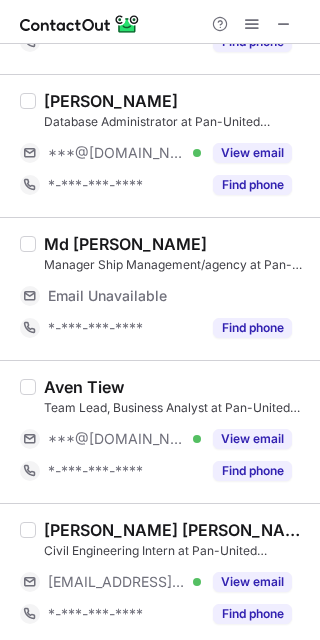 click on "View email" at bounding box center (252, 582) 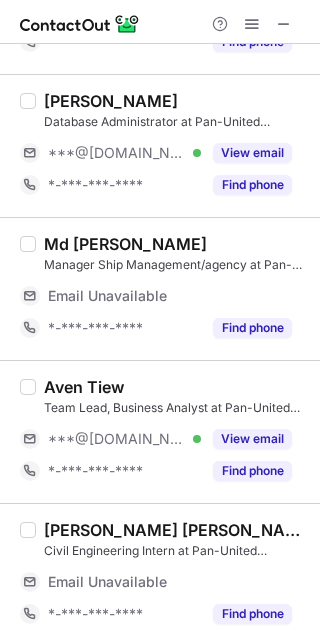 drag, startPoint x: 255, startPoint y: 31, endPoint x: 290, endPoint y: 32, distance: 35.014282 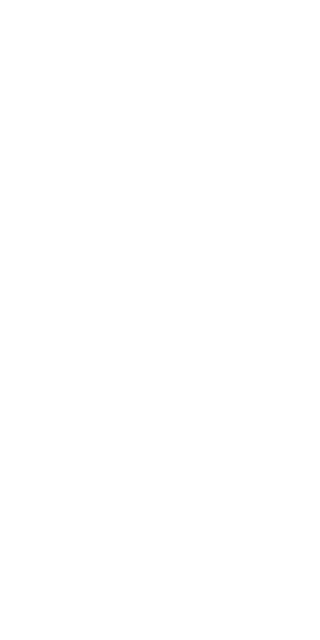 scroll, scrollTop: 0, scrollLeft: 0, axis: both 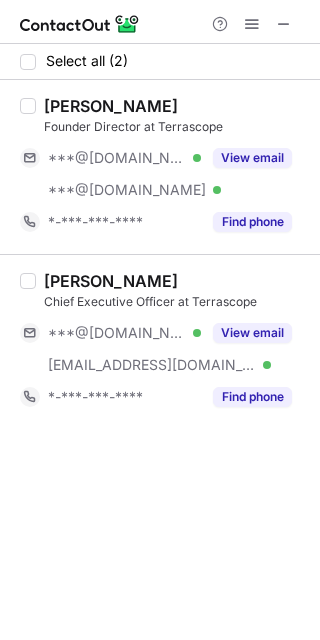 click at bounding box center (284, 24) 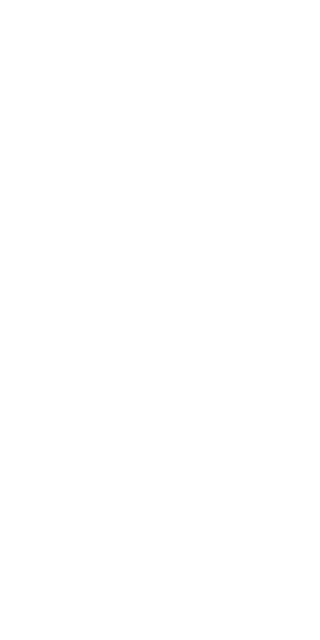 scroll, scrollTop: 0, scrollLeft: 0, axis: both 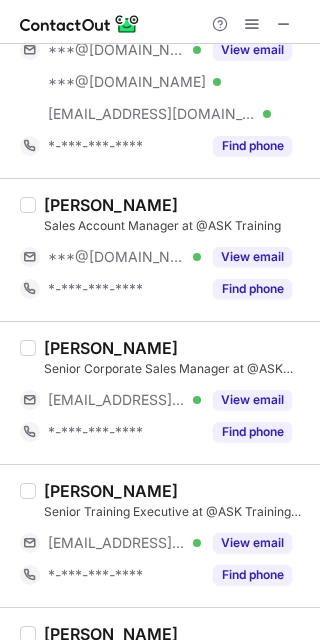 click on "View email" at bounding box center [252, 400] 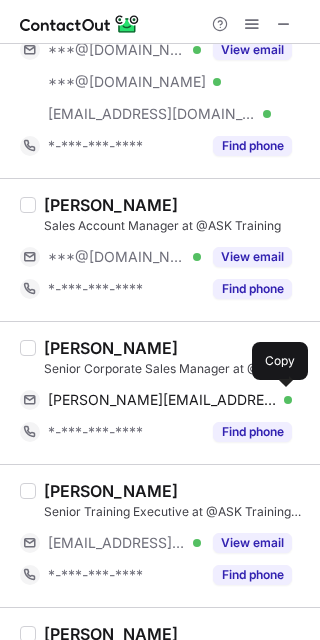 click at bounding box center [282, 400] 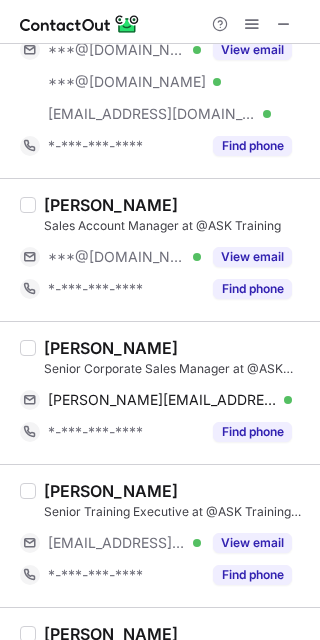 scroll, scrollTop: 1634, scrollLeft: 0, axis: vertical 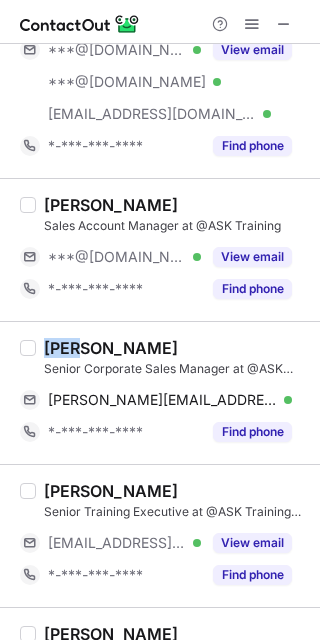 click on "Joe Yeo" at bounding box center (111, 348) 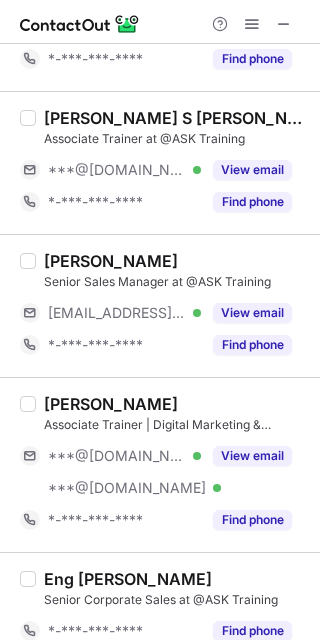 scroll, scrollTop: 2135, scrollLeft: 0, axis: vertical 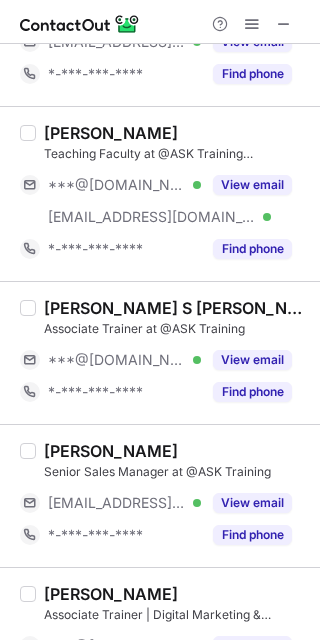 click on "View email" at bounding box center (252, 360) 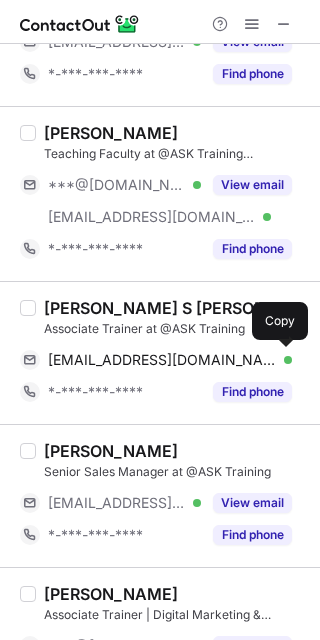 click at bounding box center (282, 360) 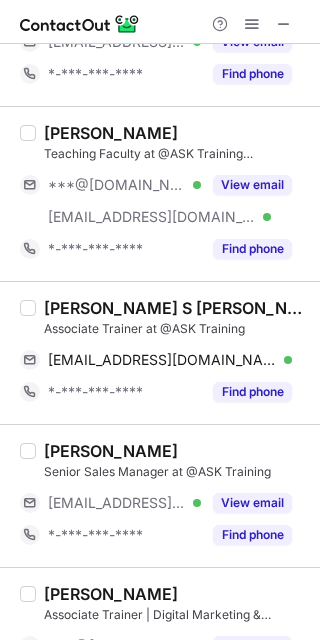 click on "Kala Rani S Kavindran - ACTA Certified/Digital Marketer/Photographer" at bounding box center [176, 308] 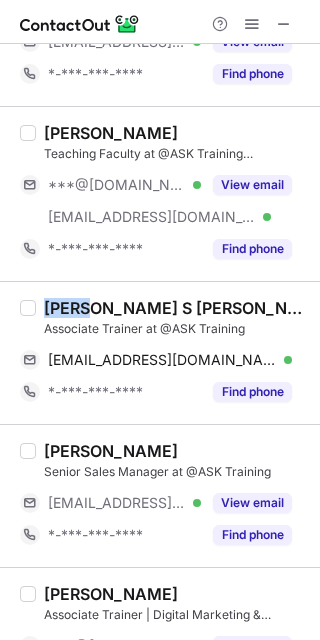 click on "Kala Rani S Kavindran - ACTA Certified/Digital Marketer/Photographer" at bounding box center [176, 308] 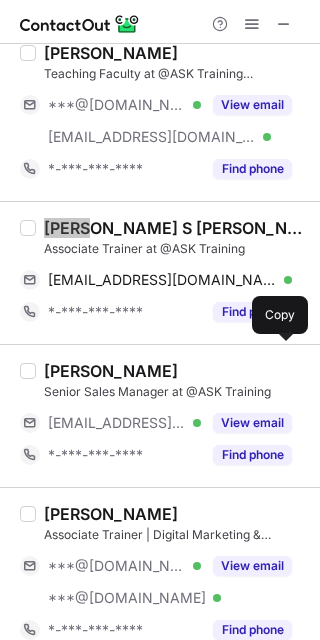 scroll, scrollTop: 2301, scrollLeft: 0, axis: vertical 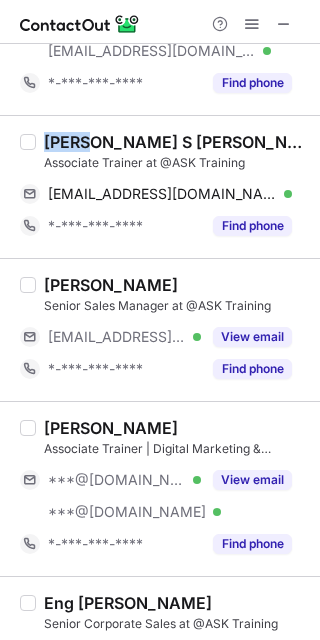 click on "View email" at bounding box center [252, 337] 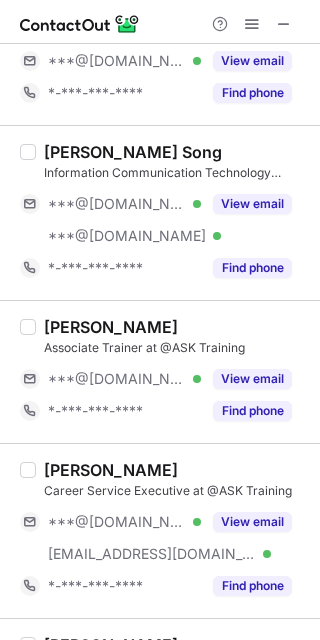 scroll, scrollTop: 139, scrollLeft: 0, axis: vertical 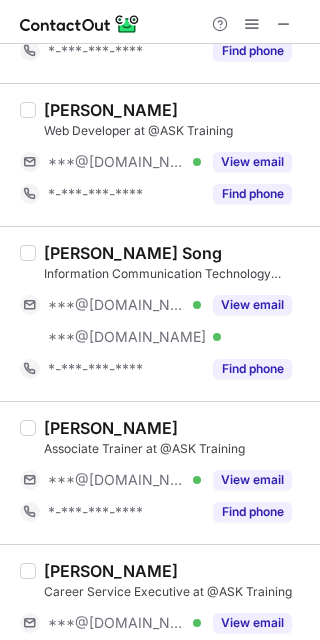 click on "View email" at bounding box center [252, 305] 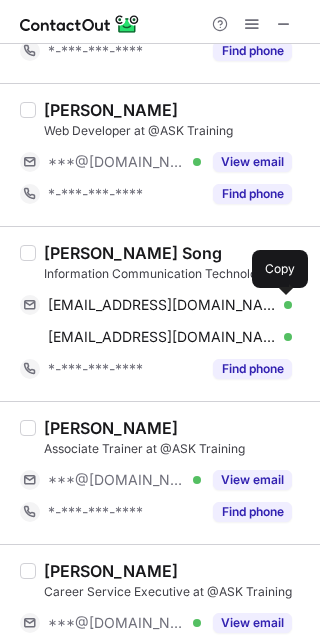 click at bounding box center (282, 305) 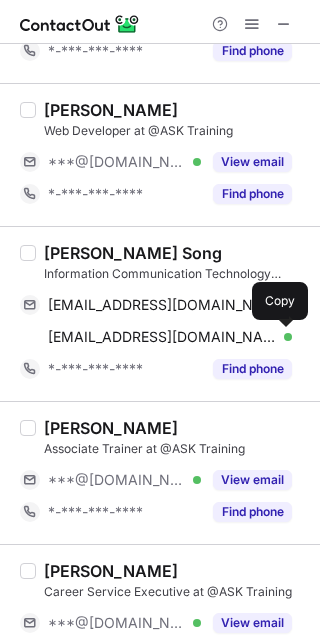 click at bounding box center (282, 337) 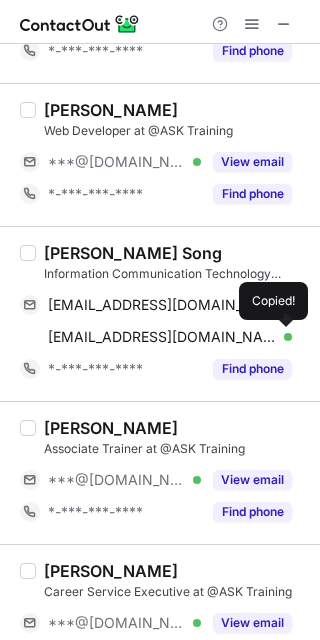 type 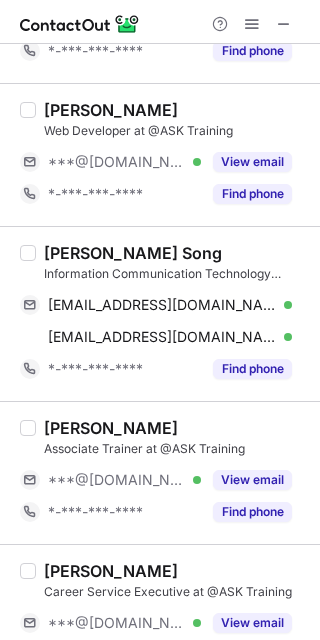click on "Weng Kam Song" at bounding box center (133, 253) 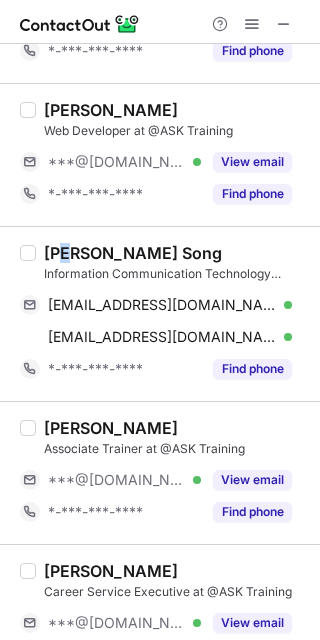 click on "Weng Kam Song" at bounding box center [133, 253] 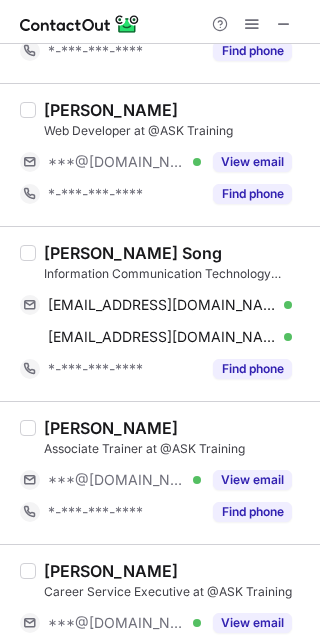 click on "Weng Kam Song" at bounding box center (133, 253) 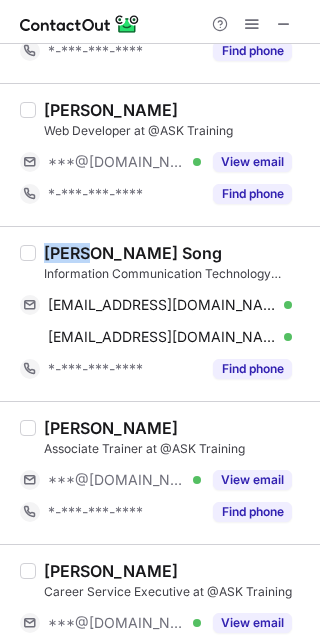 click on "Weng Kam Song" at bounding box center (133, 253) 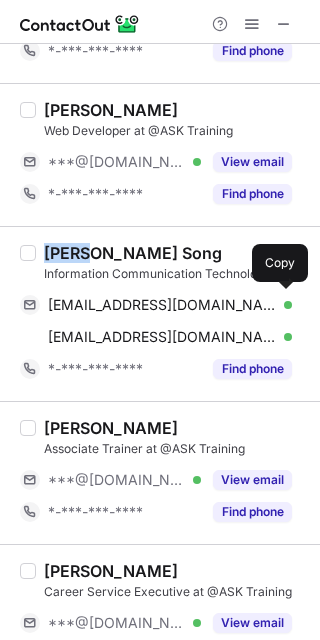 copy on "Weng" 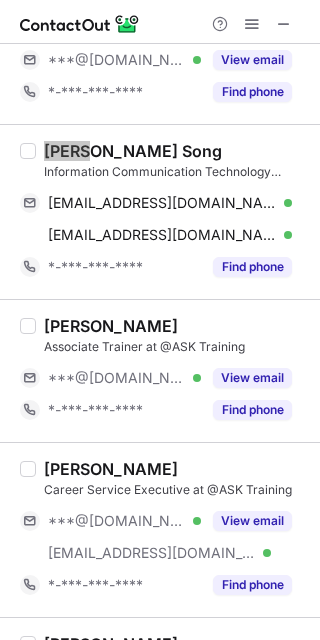 scroll, scrollTop: 472, scrollLeft: 0, axis: vertical 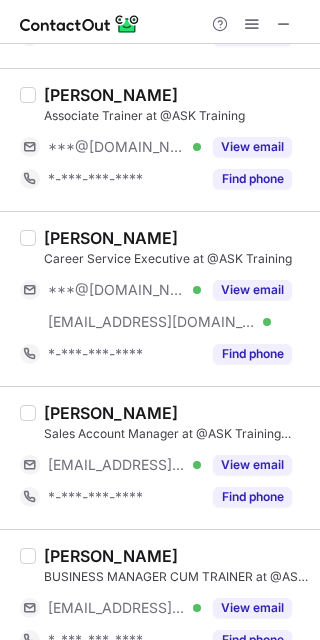 click on "View email" at bounding box center (252, 290) 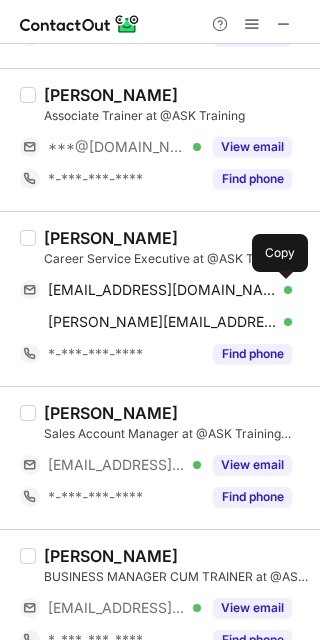 click at bounding box center (282, 290) 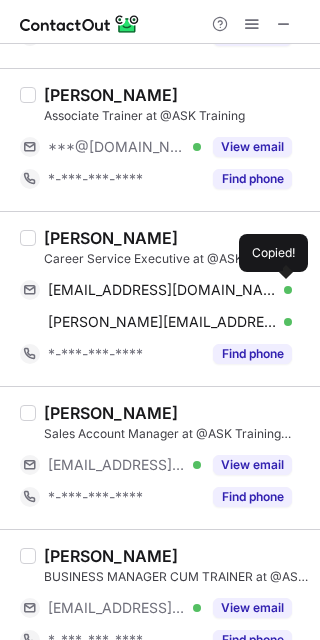 click at bounding box center [282, 290] 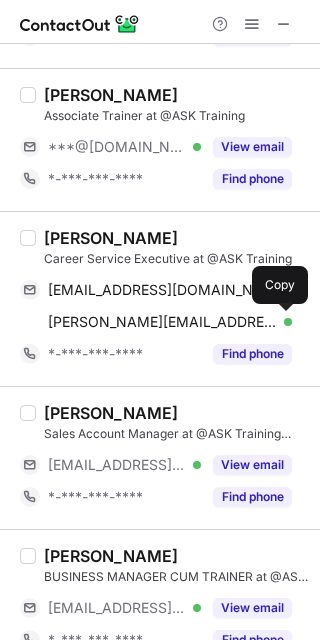 click at bounding box center [282, 322] 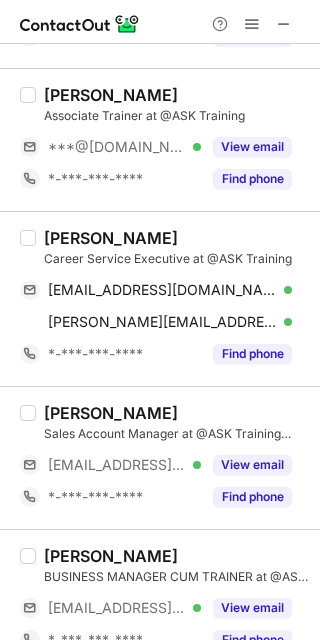 type 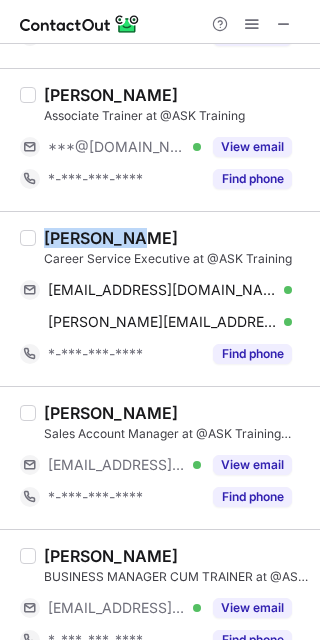 click on "Josephine Ho" at bounding box center (111, 238) 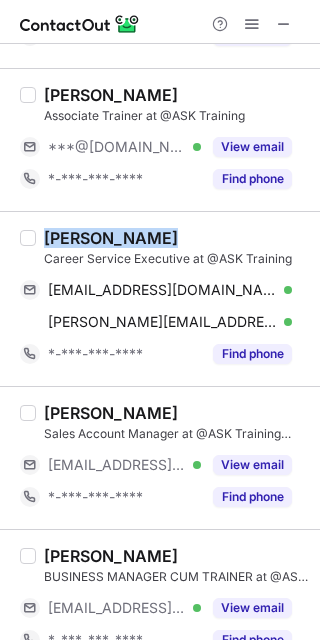 click on "Josephine Ho" at bounding box center [111, 238] 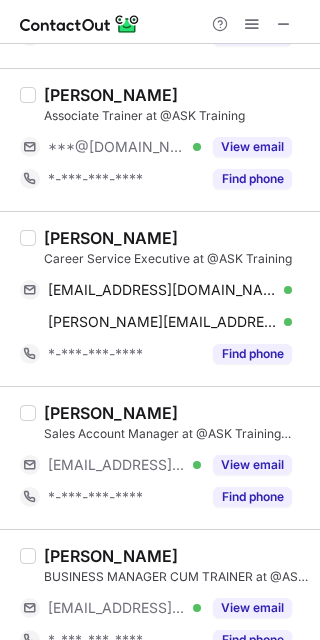 click on "Josephine Ho" at bounding box center (111, 238) 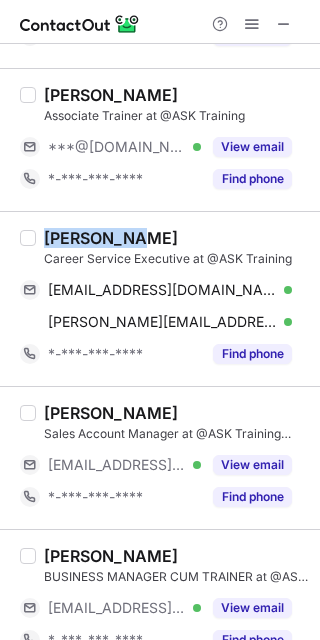 click on "Josephine Ho" at bounding box center [111, 238] 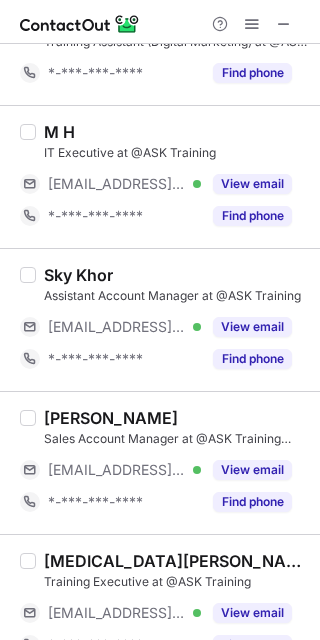 scroll, scrollTop: 2639, scrollLeft: 0, axis: vertical 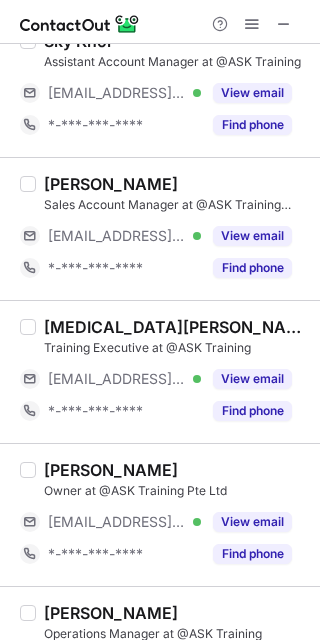 click on "View email" at bounding box center (252, 379) 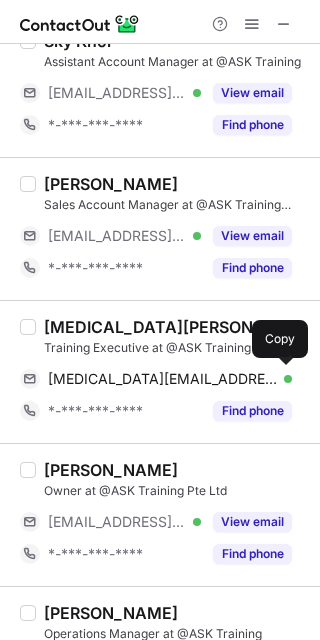 click at bounding box center (282, 379) 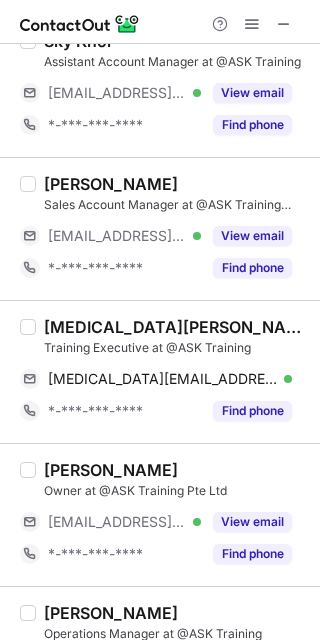 click on "kyra tan" at bounding box center (176, 327) 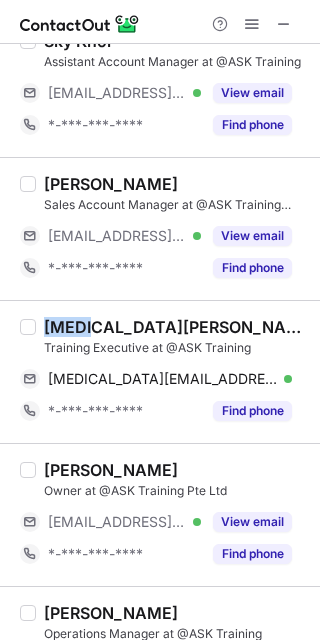 click on "kyra tan" at bounding box center [176, 327] 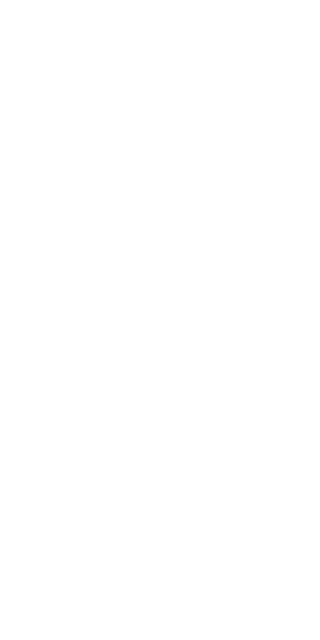 scroll, scrollTop: 0, scrollLeft: 0, axis: both 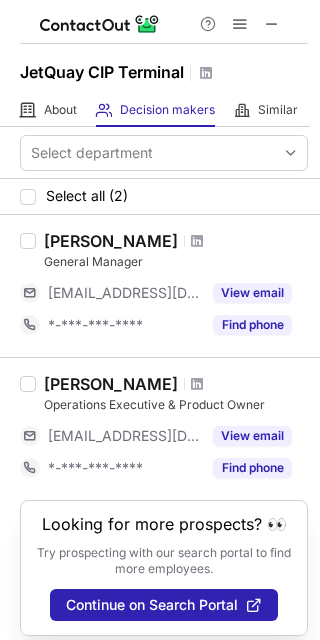 click at bounding box center (272, 24) 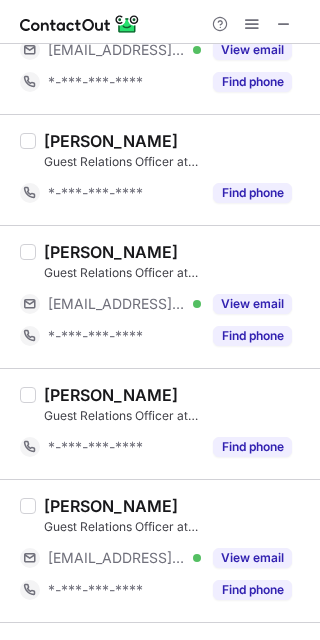 scroll, scrollTop: 2666, scrollLeft: 0, axis: vertical 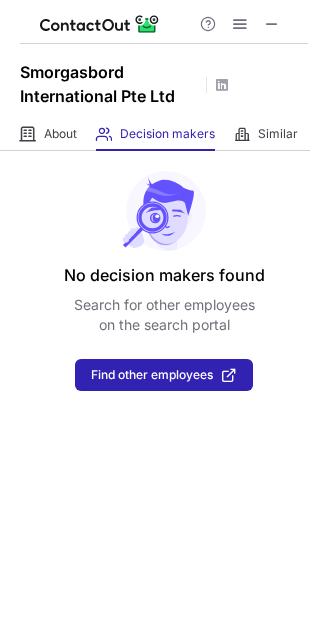 click at bounding box center [272, 24] 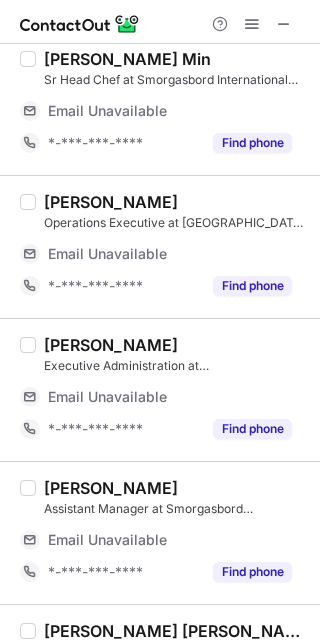 scroll, scrollTop: 499, scrollLeft: 0, axis: vertical 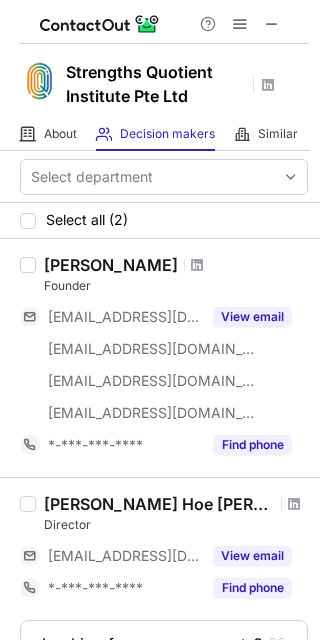 click at bounding box center (272, 24) 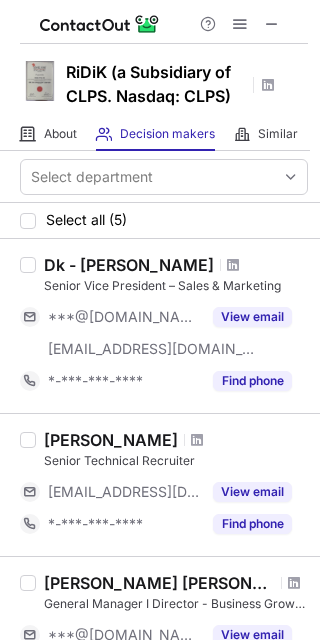 scroll, scrollTop: 0, scrollLeft: 0, axis: both 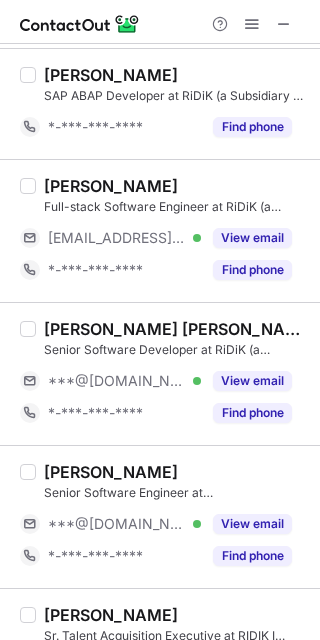 click on "[PERSON_NAME] [PERSON_NAME] Senior Software Developer at RiDiK (a Subsidiary of CLPS. Nasdaq: CLPS) ***@[DOMAIN_NAME] Verified View email *-***-***-**** Find phone" at bounding box center (160, 373) 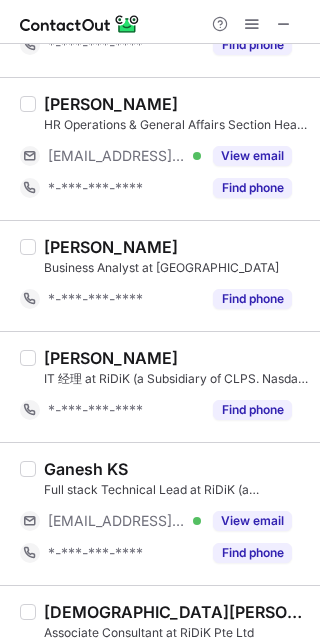 scroll, scrollTop: 375, scrollLeft: 0, axis: vertical 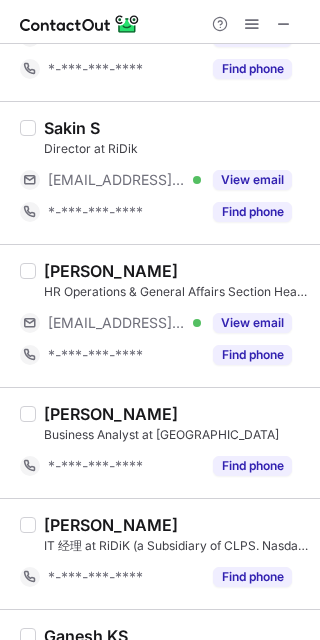 click on "View email" at bounding box center [252, 323] 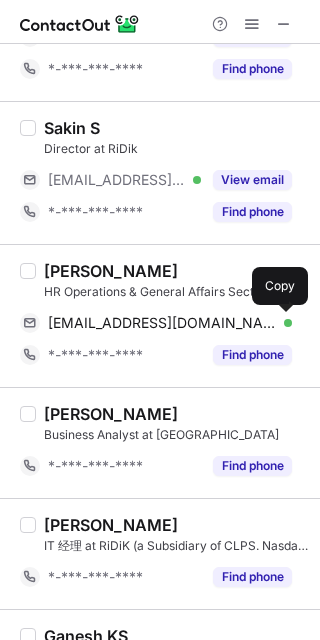 click at bounding box center [282, 323] 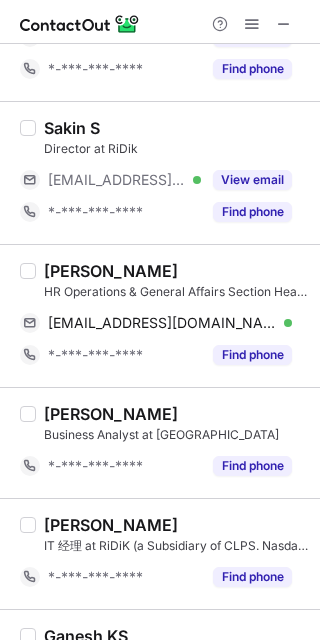 click on "Iqbal Daniar" at bounding box center (111, 271) 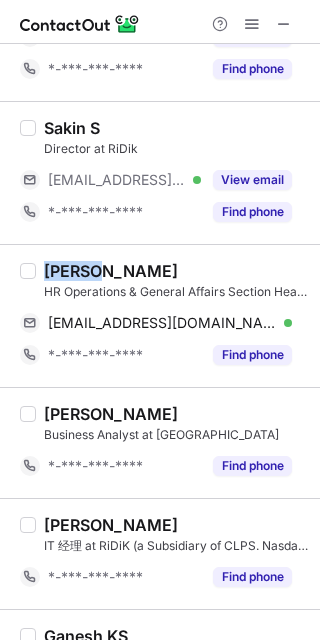 click on "Iqbal Daniar" at bounding box center [111, 271] 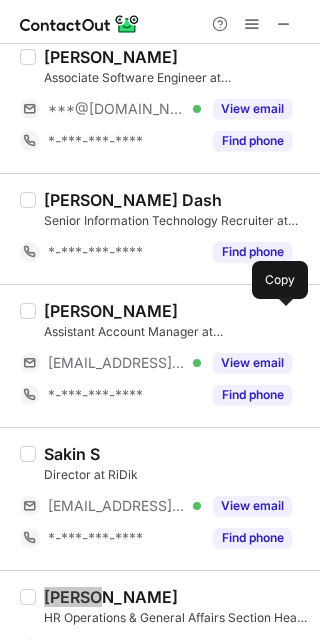scroll, scrollTop: 42, scrollLeft: 0, axis: vertical 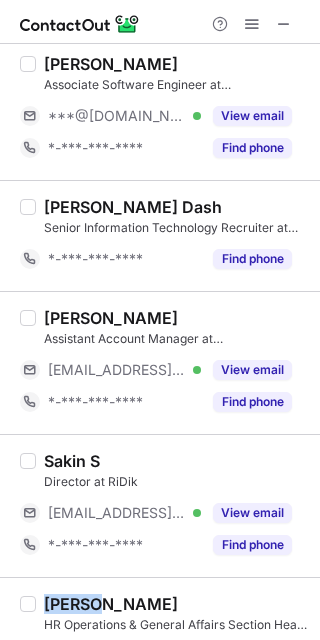 click on "View email" at bounding box center [252, 370] 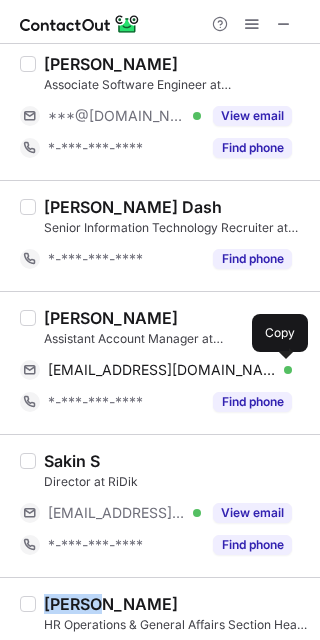 click at bounding box center (282, 370) 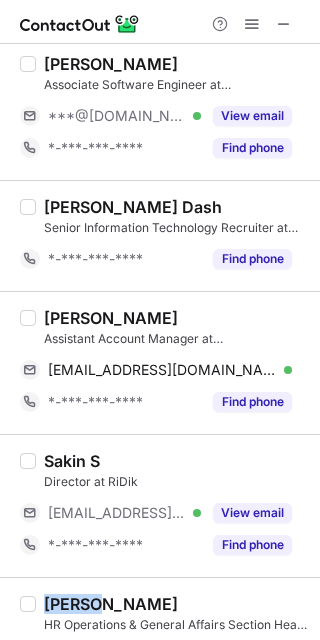 type 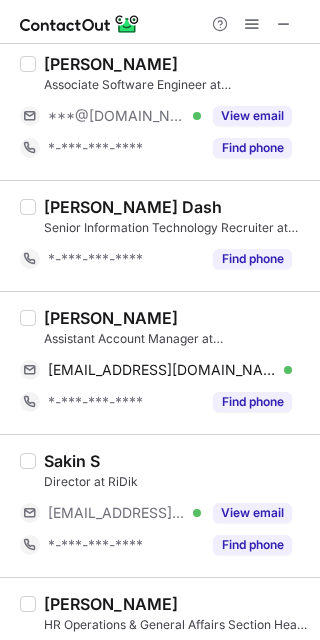 click on "Jewel T." at bounding box center (111, 318) 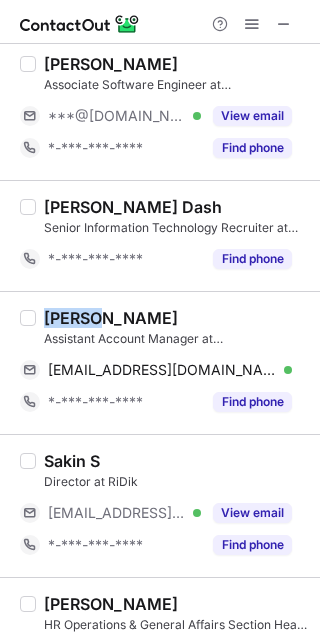 click on "Jewel T." at bounding box center (111, 318) 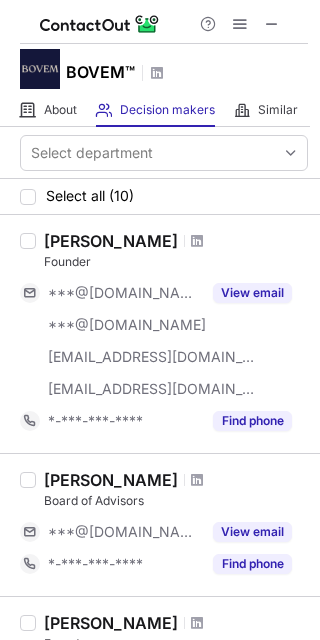 scroll, scrollTop: 0, scrollLeft: 0, axis: both 